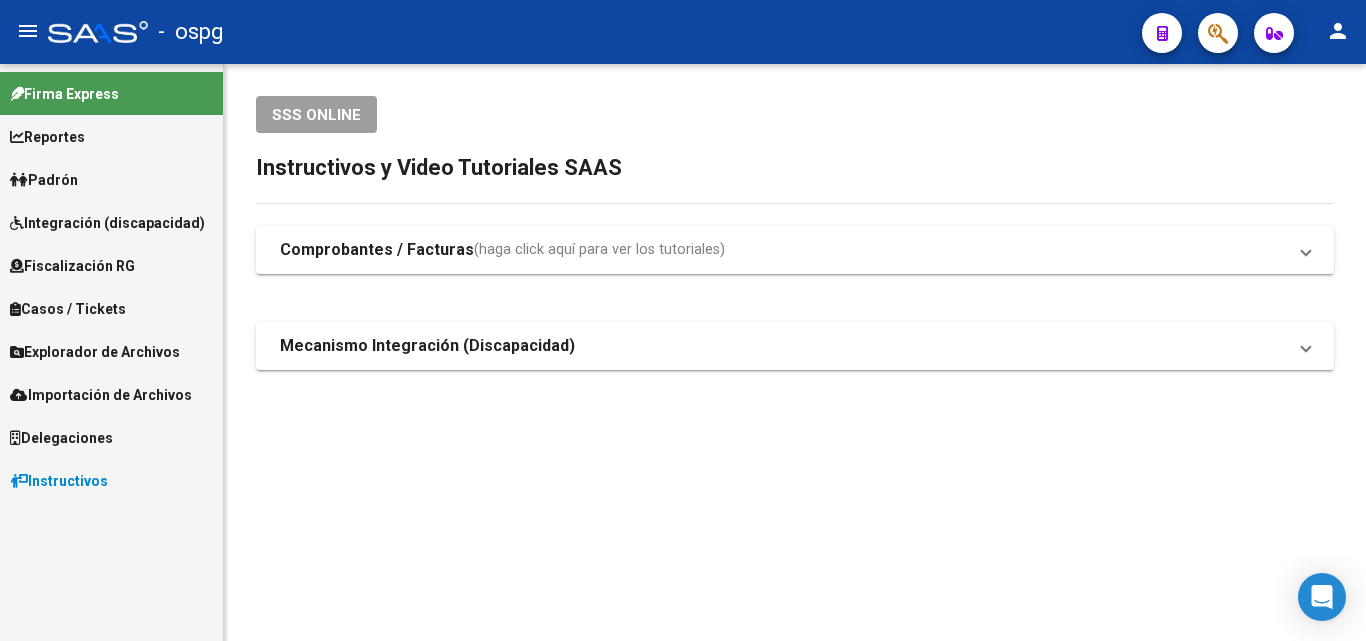 scroll, scrollTop: 0, scrollLeft: 0, axis: both 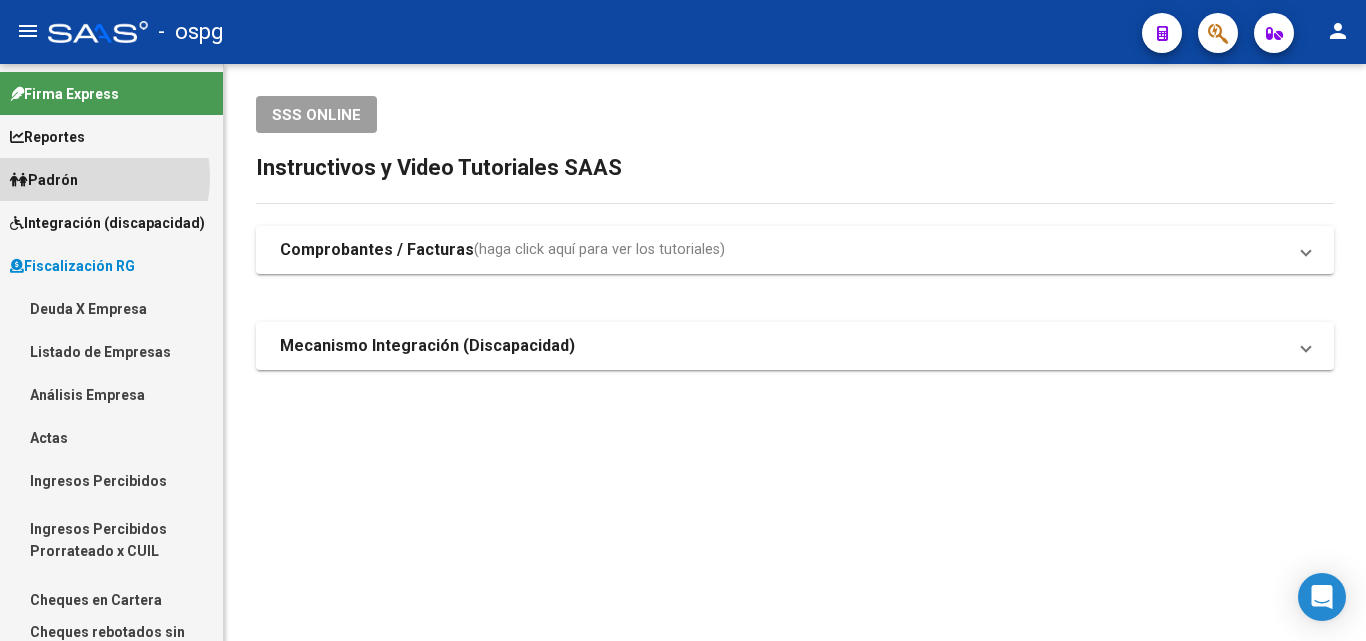 click on "Padrón" at bounding box center [44, 180] 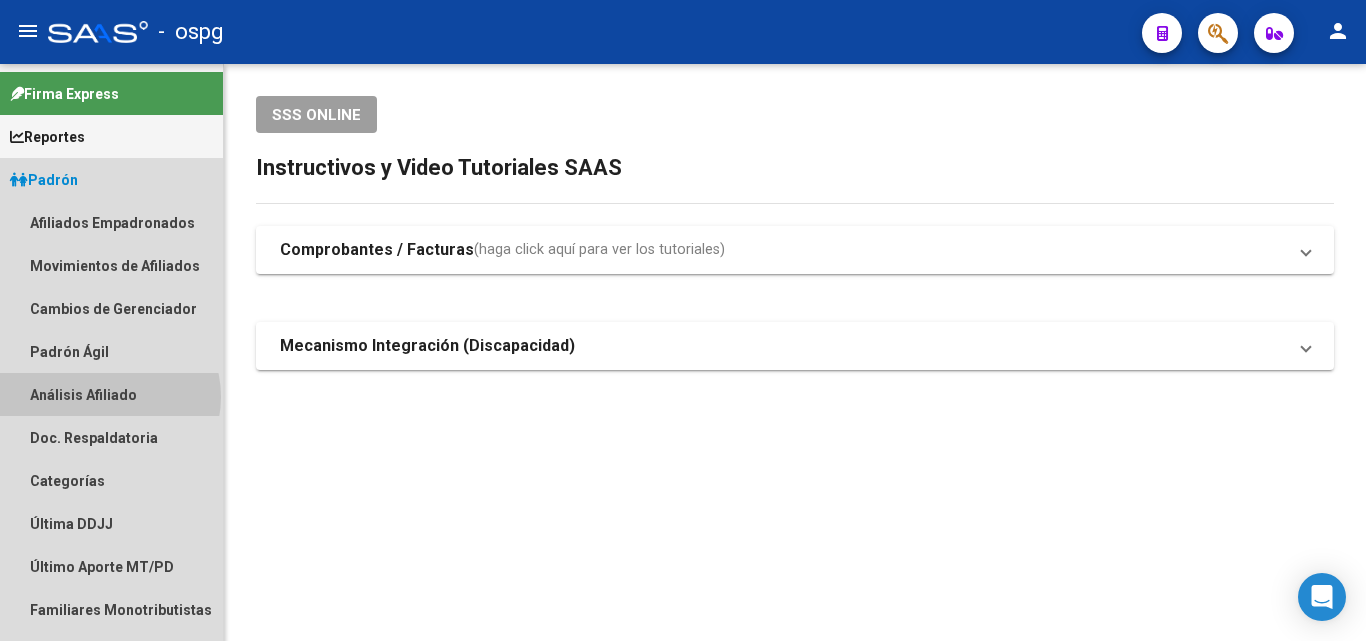 click on "Análisis Afiliado" at bounding box center [111, 394] 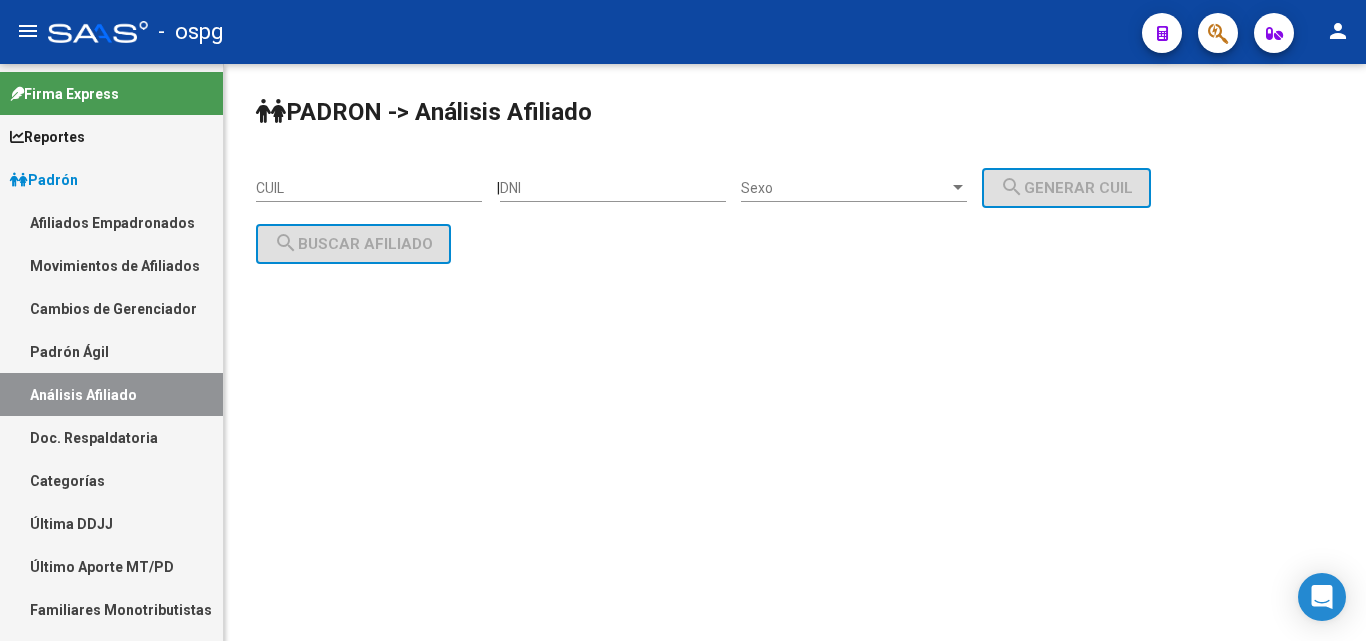 click on "CUIL" 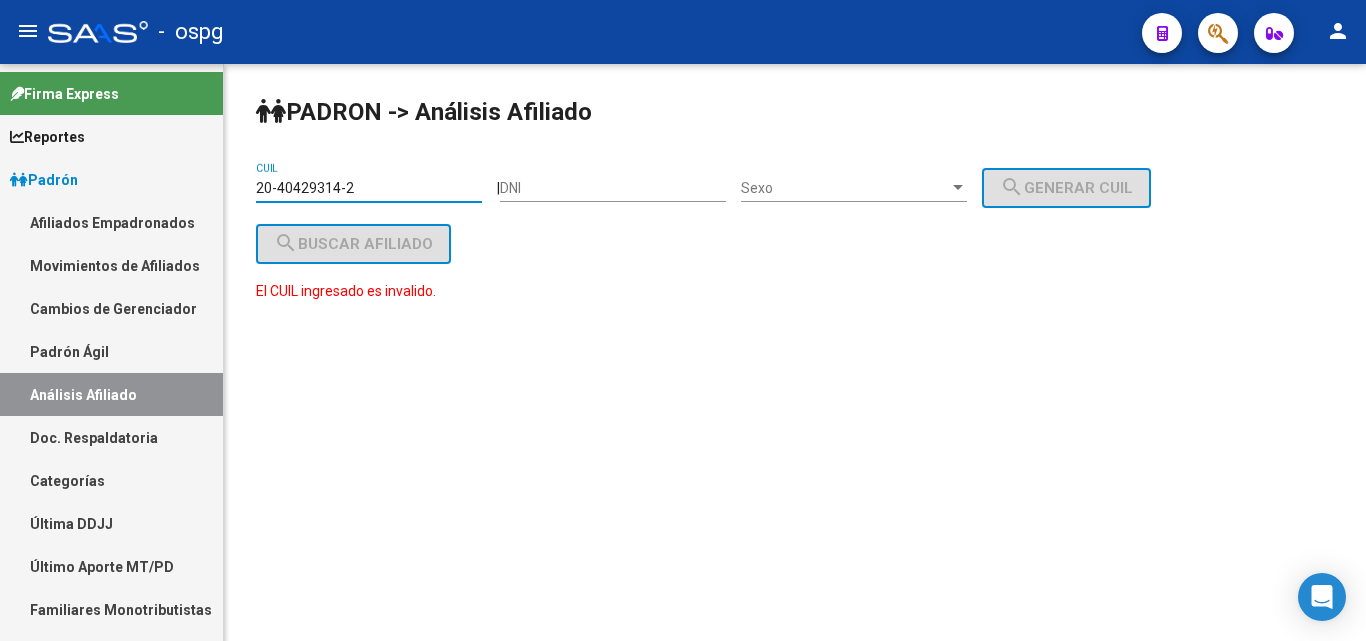 type on "20-40429314-2" 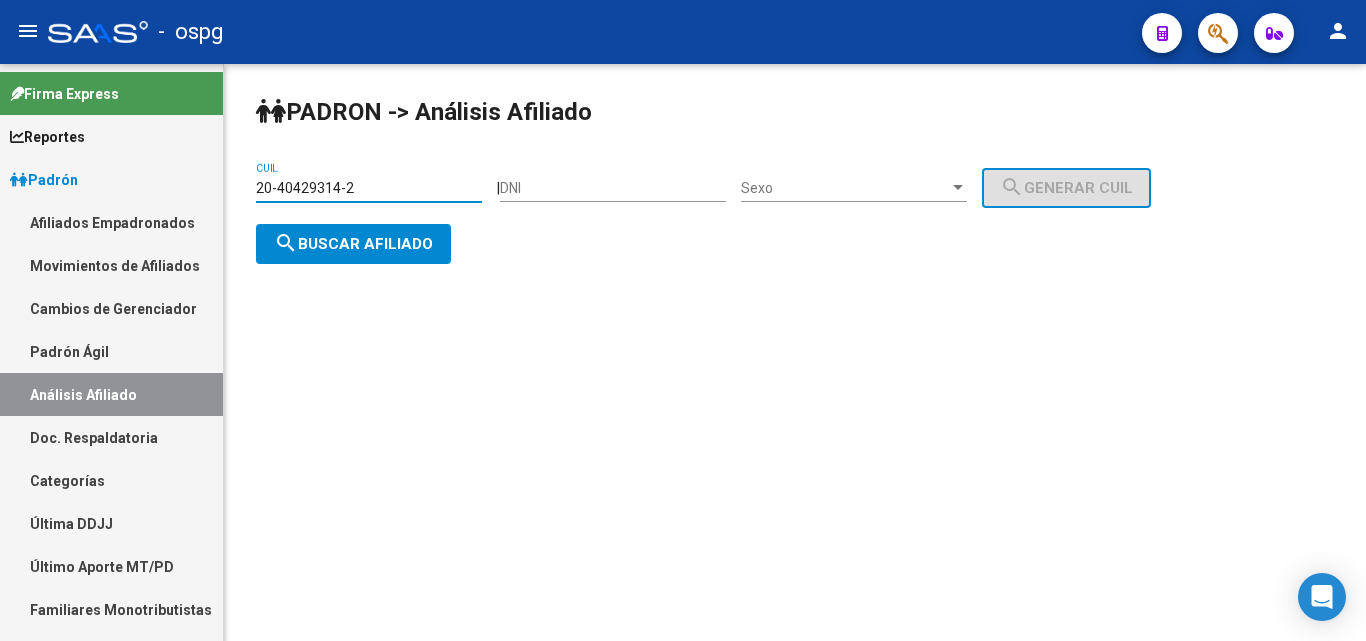 click on "search  Buscar afiliado" 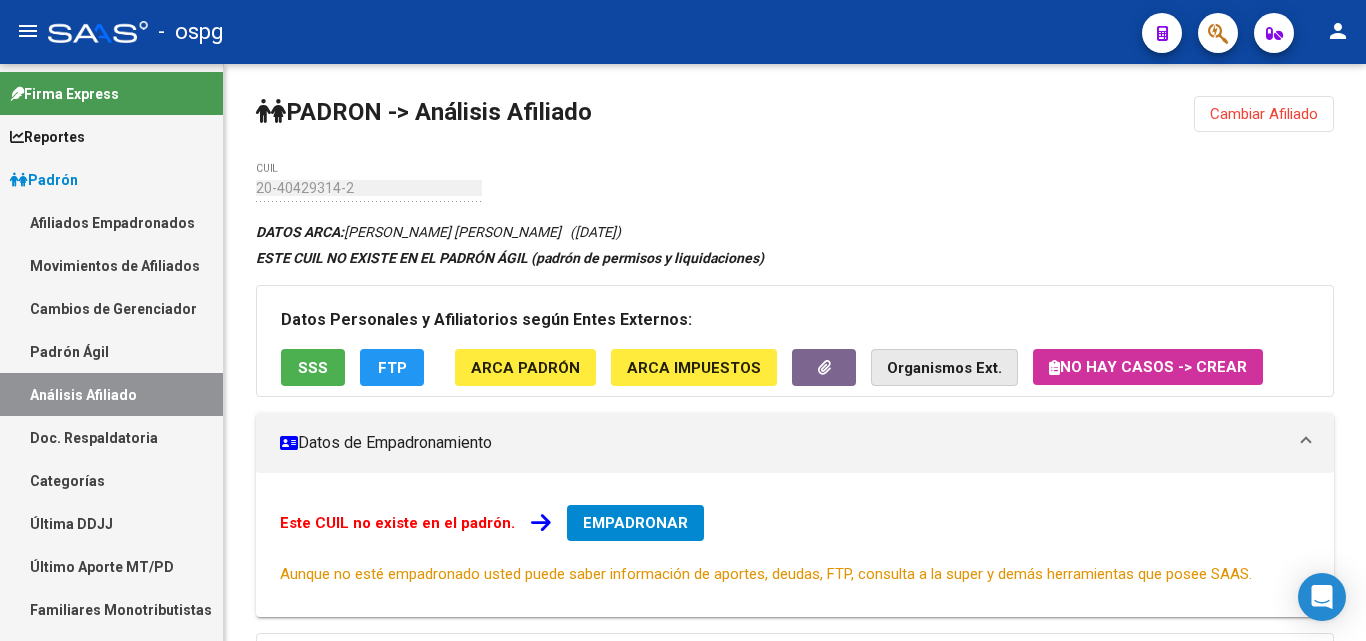 click on "Organismos Ext." 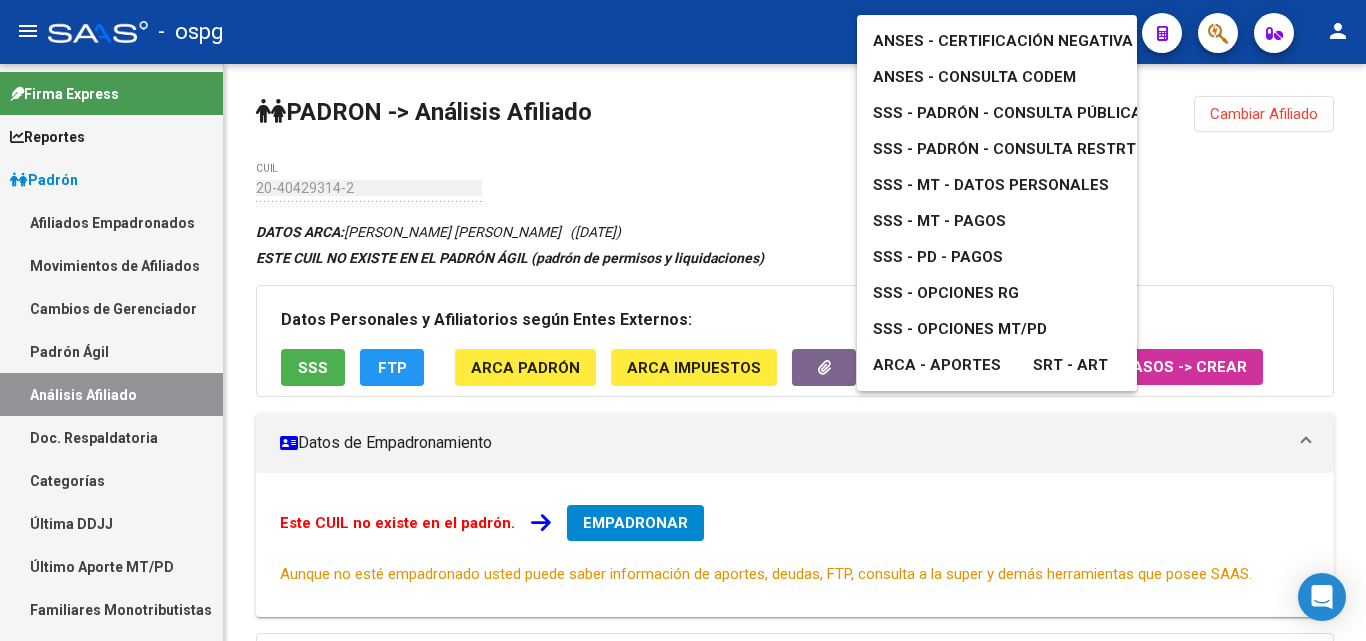 click on "SSS - Opciones RG" at bounding box center [946, 293] 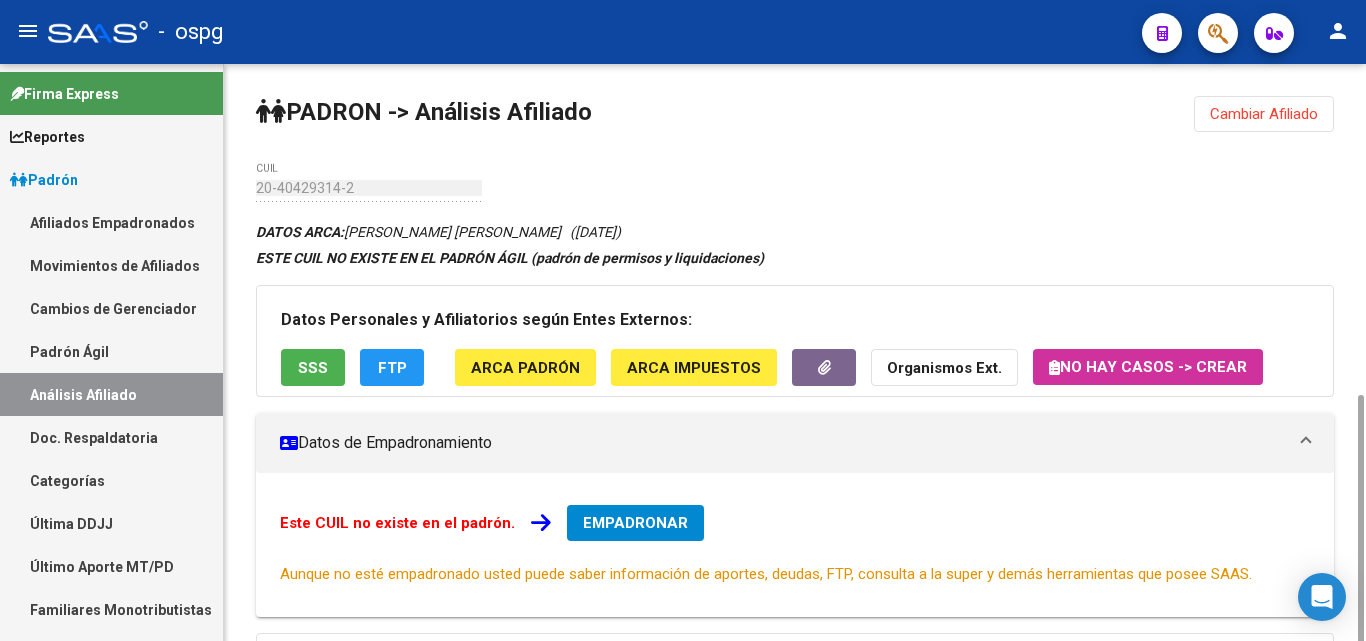 scroll, scrollTop: 304, scrollLeft: 0, axis: vertical 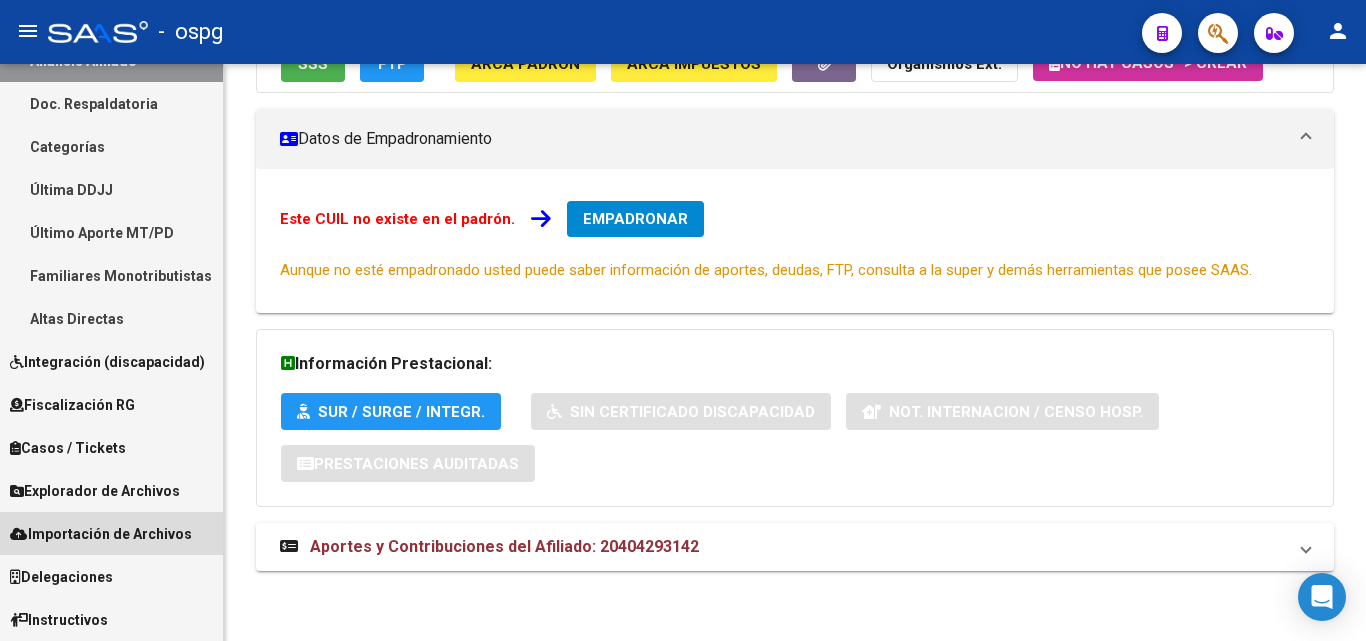 click on "Importación de Archivos" at bounding box center (101, 534) 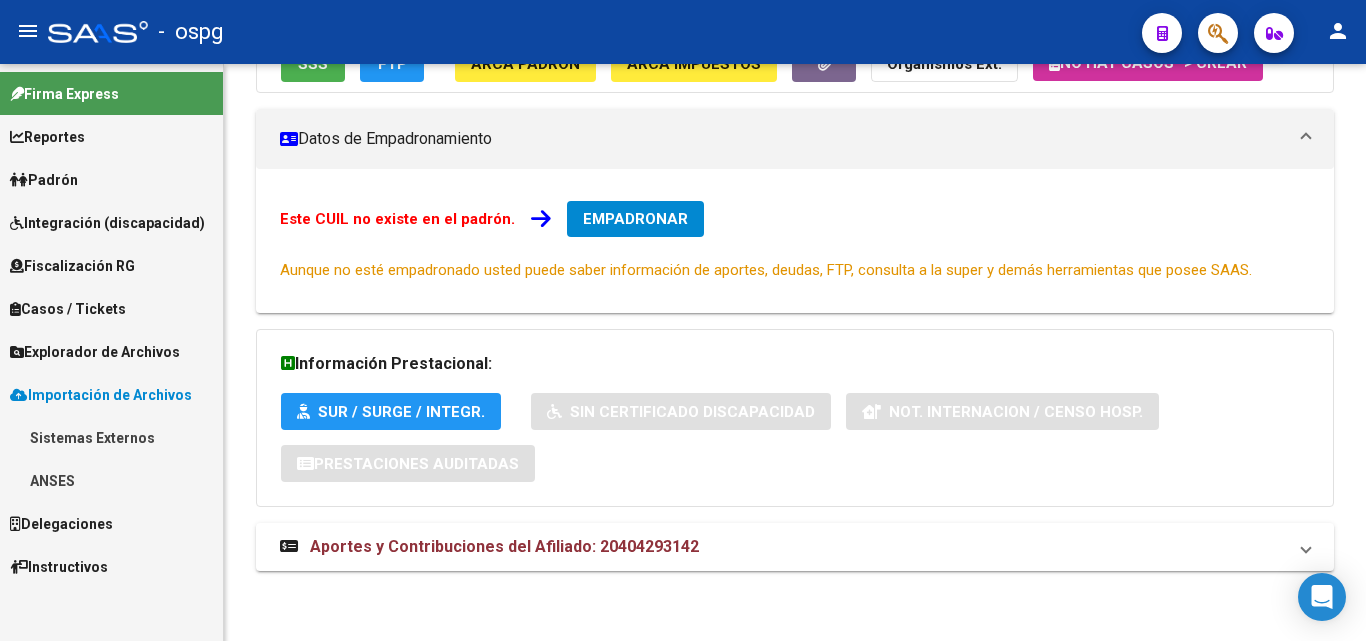 scroll, scrollTop: 0, scrollLeft: 0, axis: both 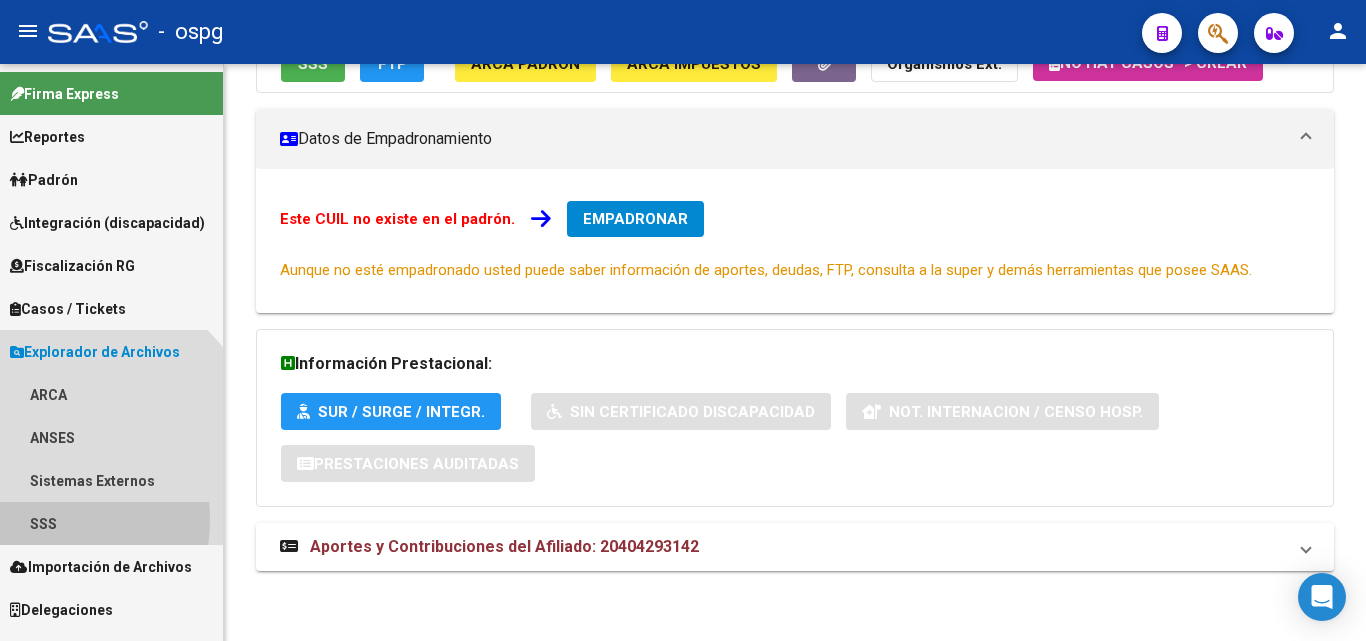 click on "SSS" at bounding box center (111, 523) 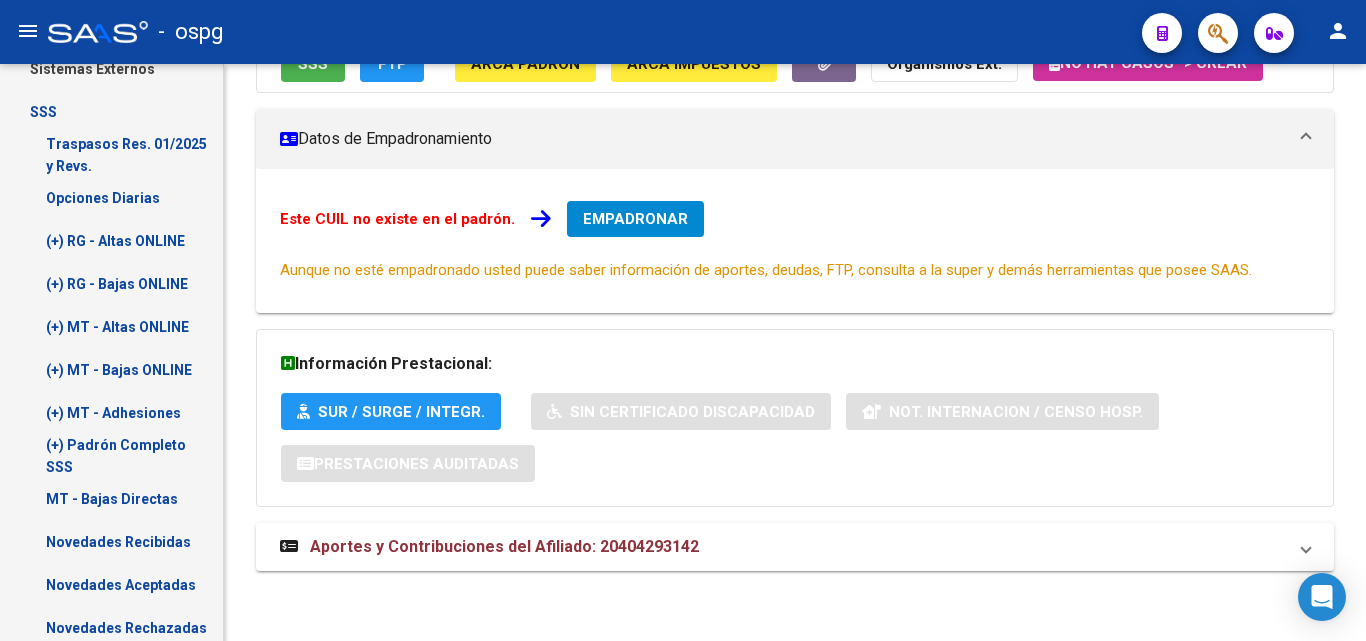 scroll, scrollTop: 700, scrollLeft: 0, axis: vertical 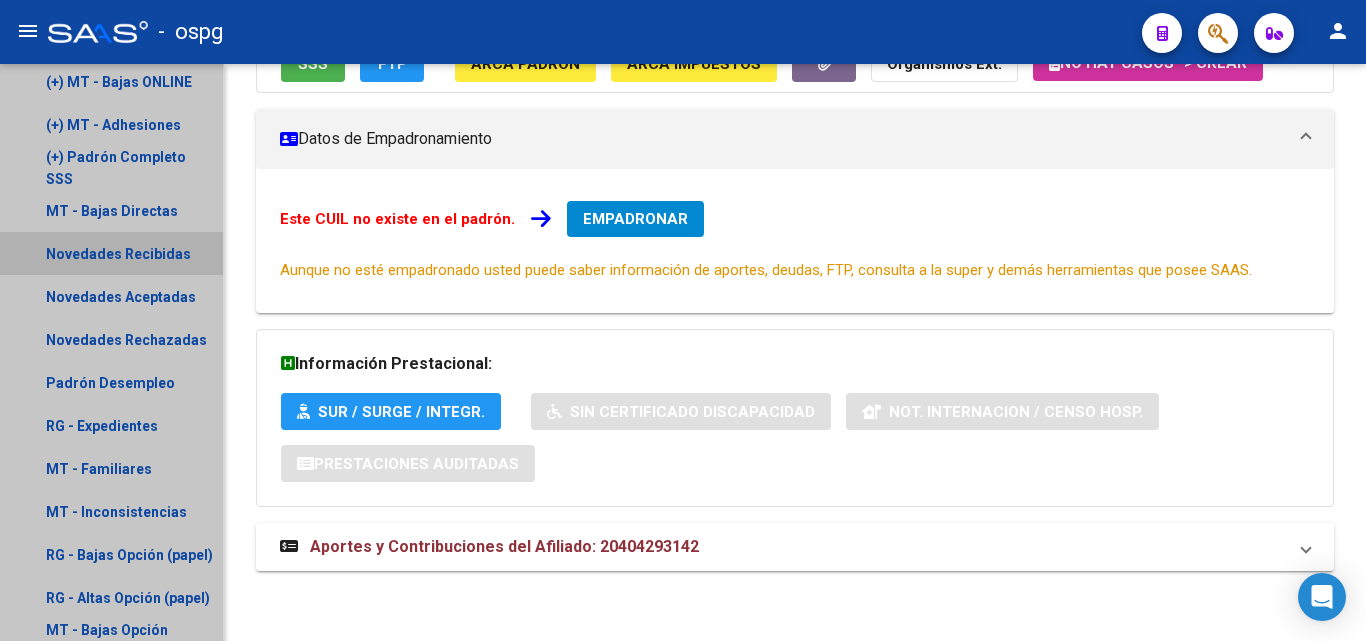 click on "Novedades Recibidas" at bounding box center [111, 253] 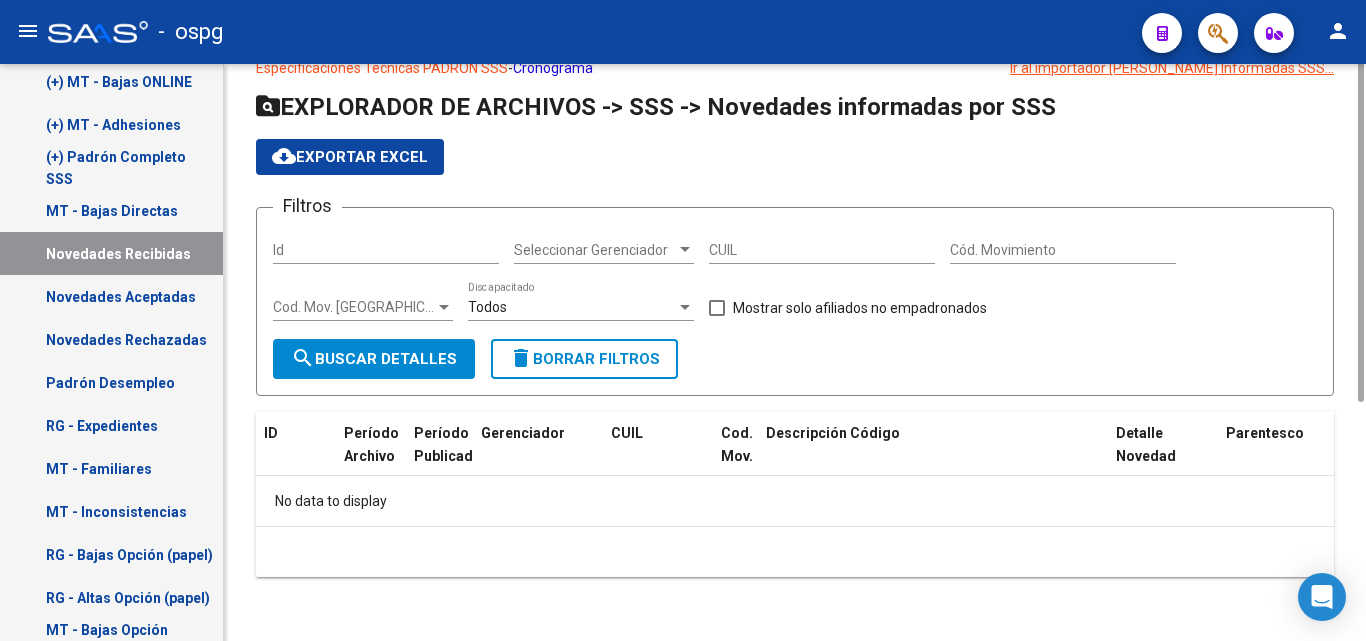 scroll, scrollTop: 0, scrollLeft: 0, axis: both 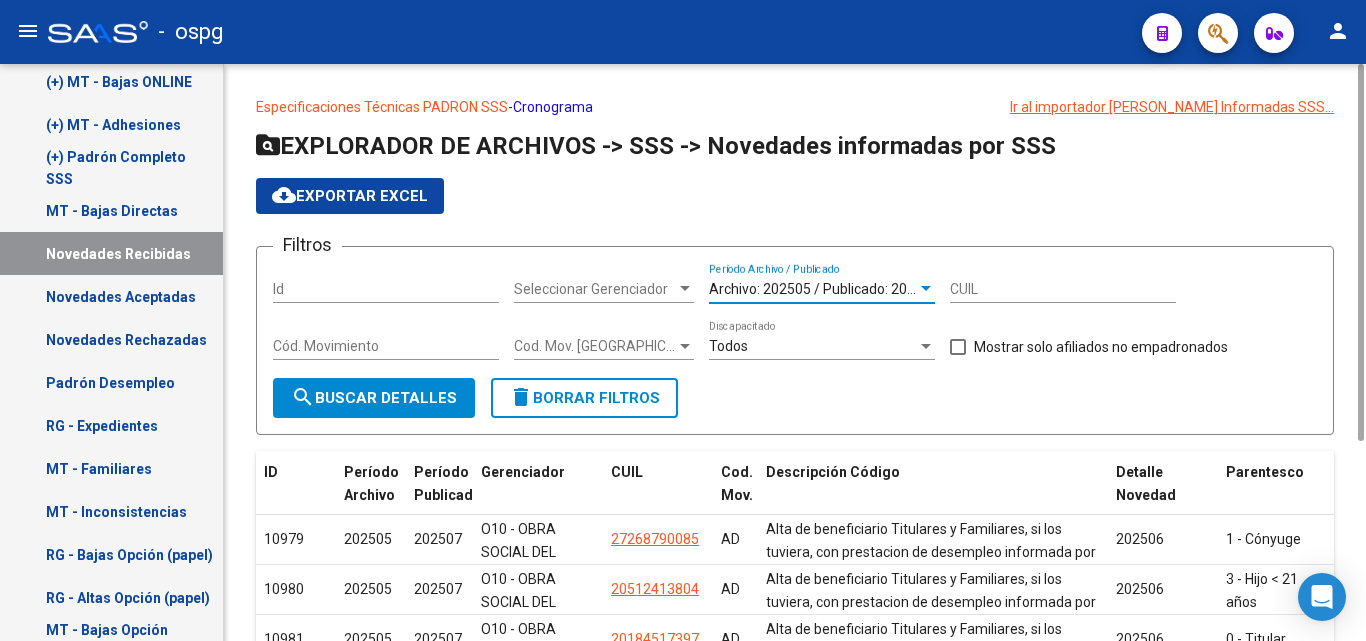 click at bounding box center [926, 288] 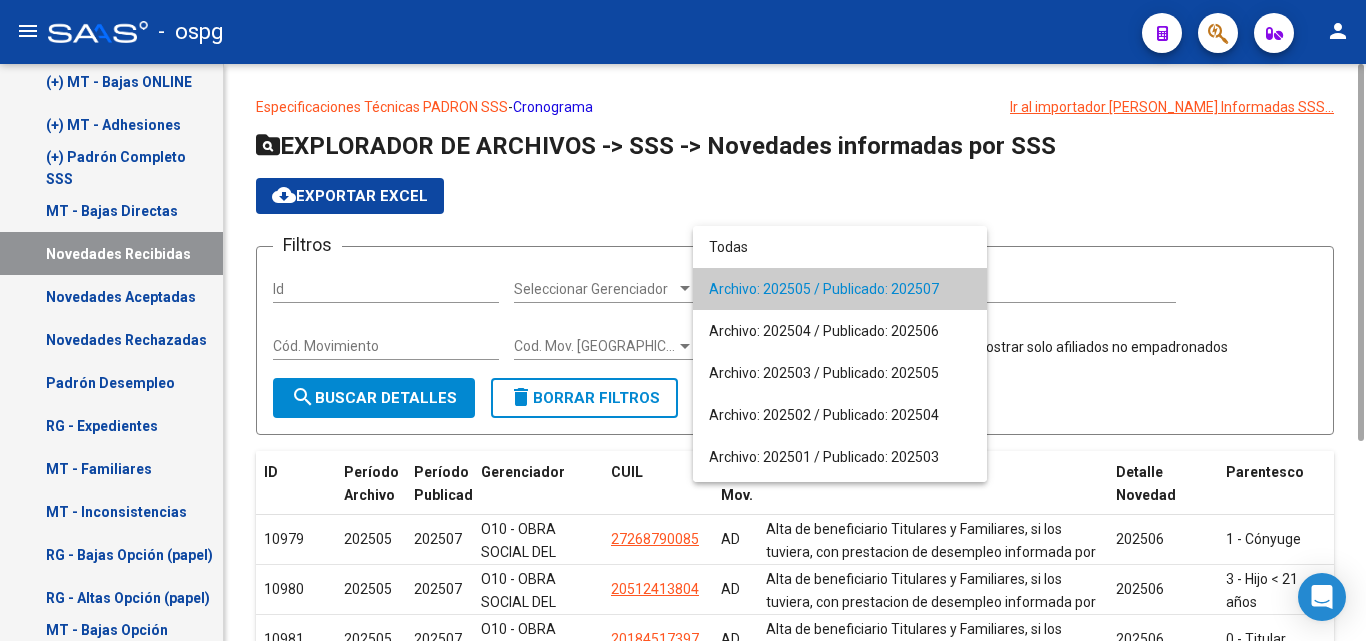 click on "Archivo: 202505 / Publicado: 202507" at bounding box center (840, 289) 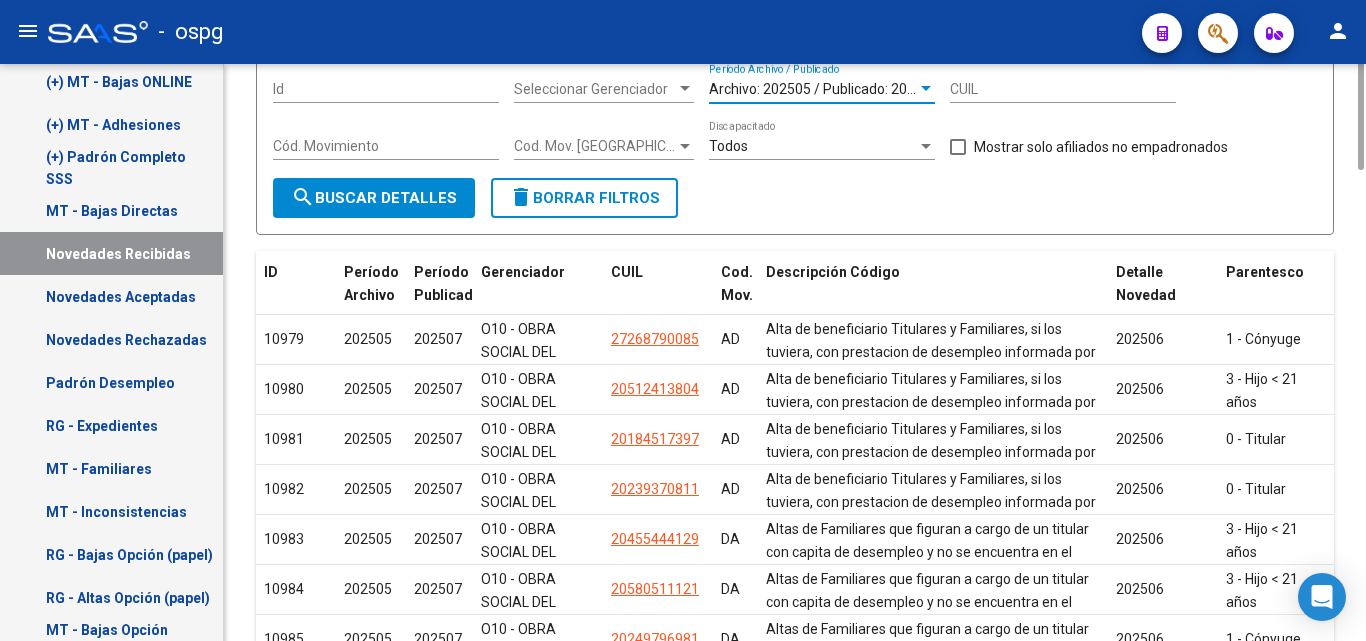 scroll, scrollTop: 0, scrollLeft: 0, axis: both 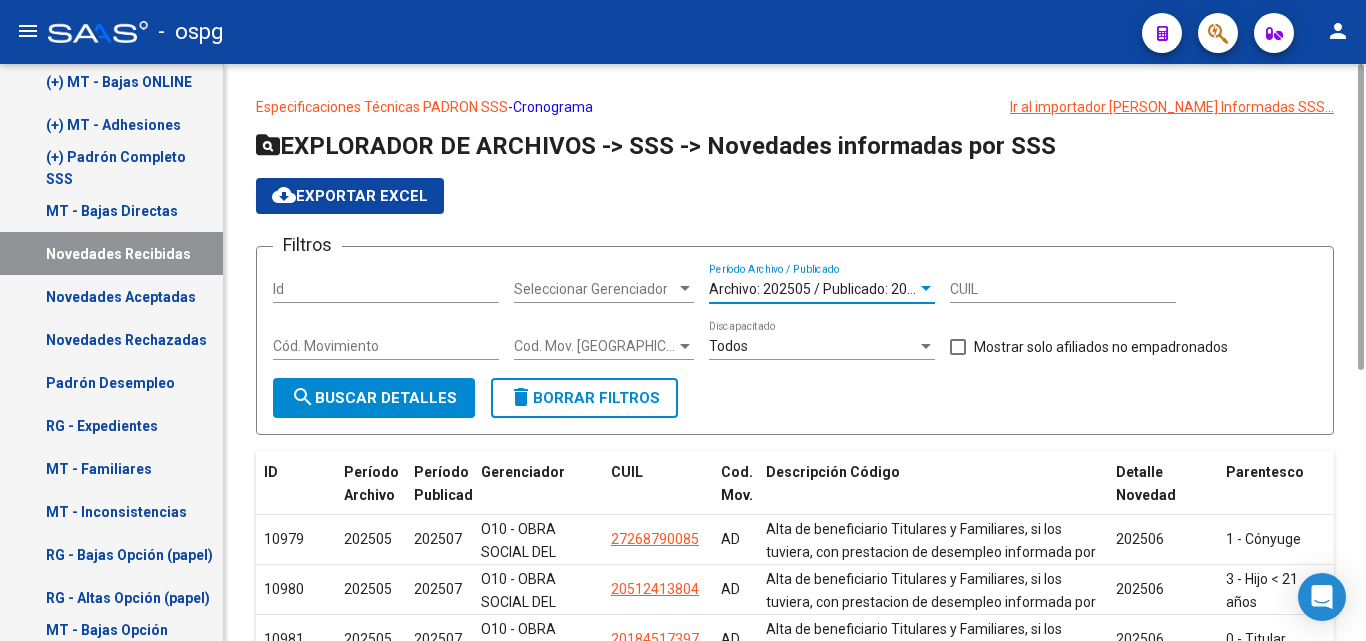 click on "cloud_download  Exportar EXCEL" 